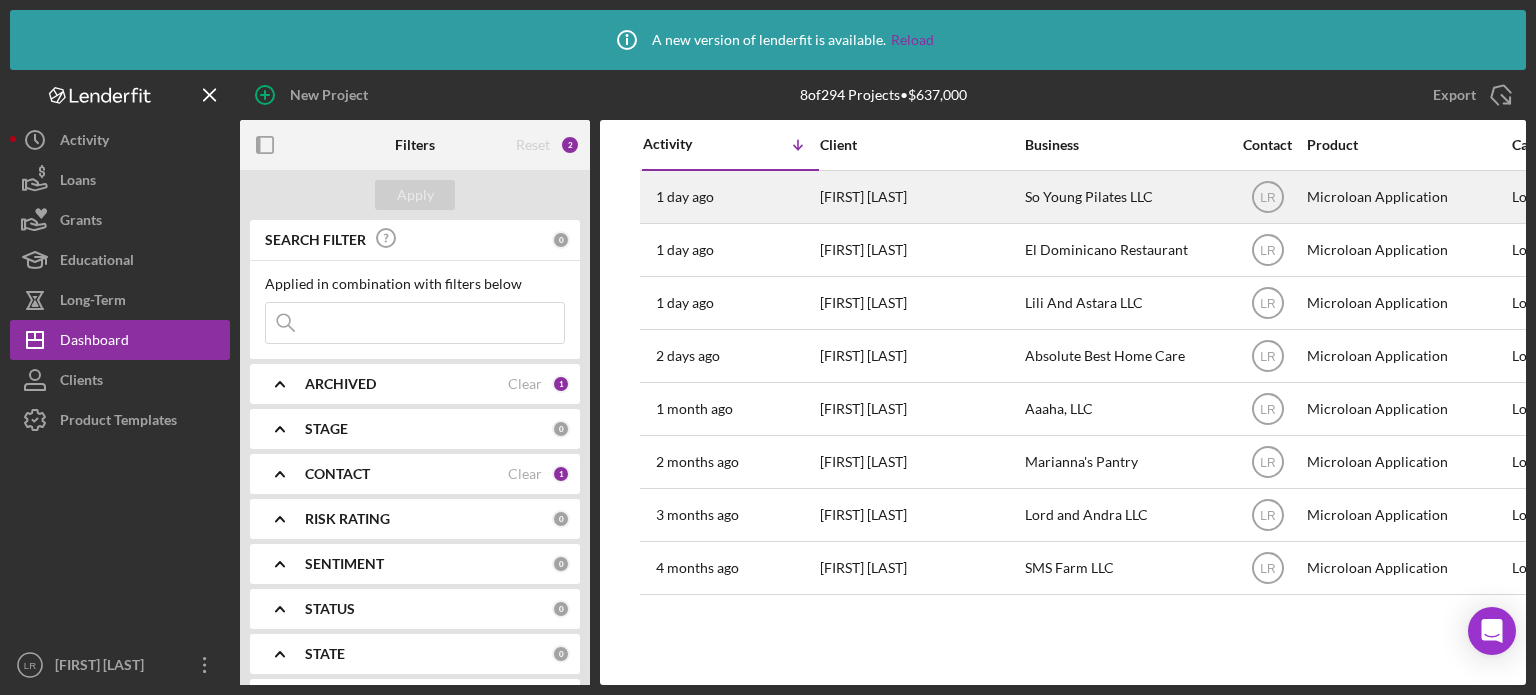 scroll, scrollTop: 0, scrollLeft: 0, axis: both 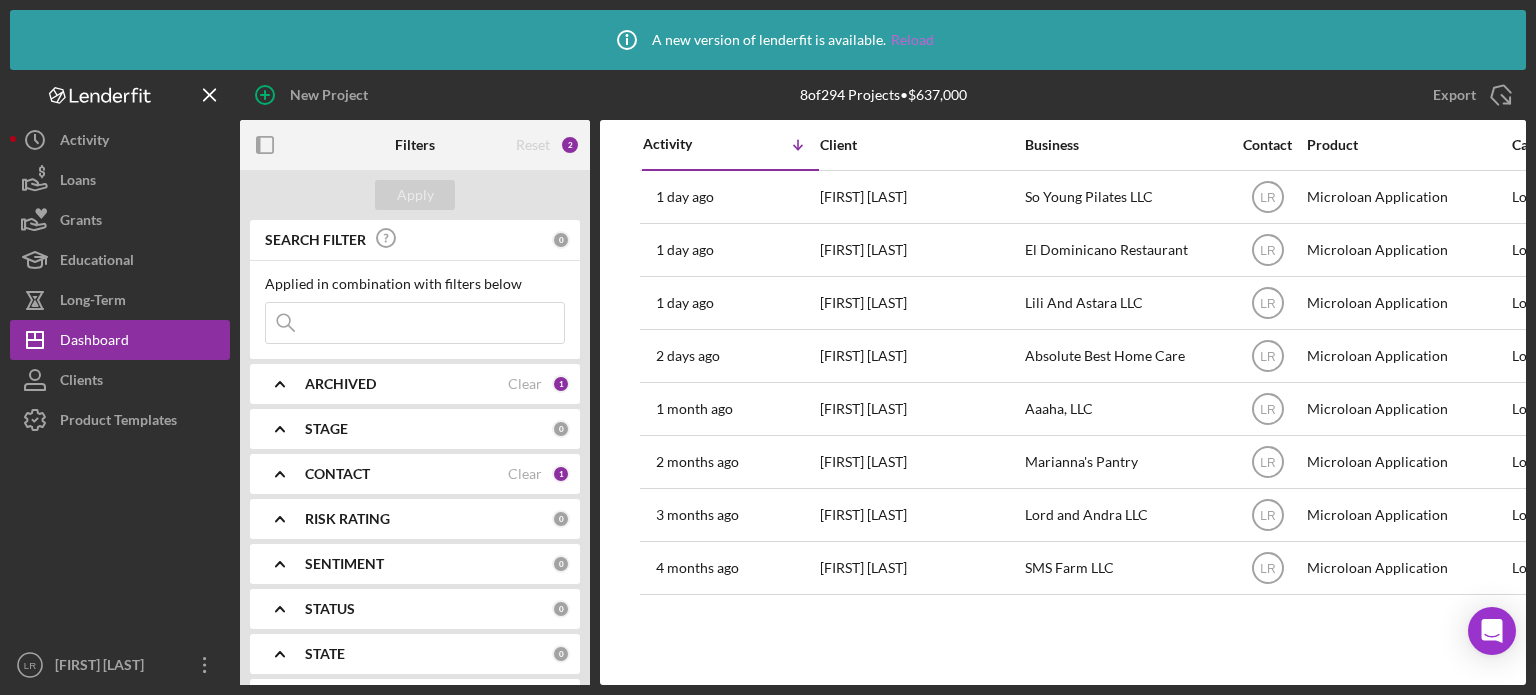 click on "Reload" at bounding box center (912, 40) 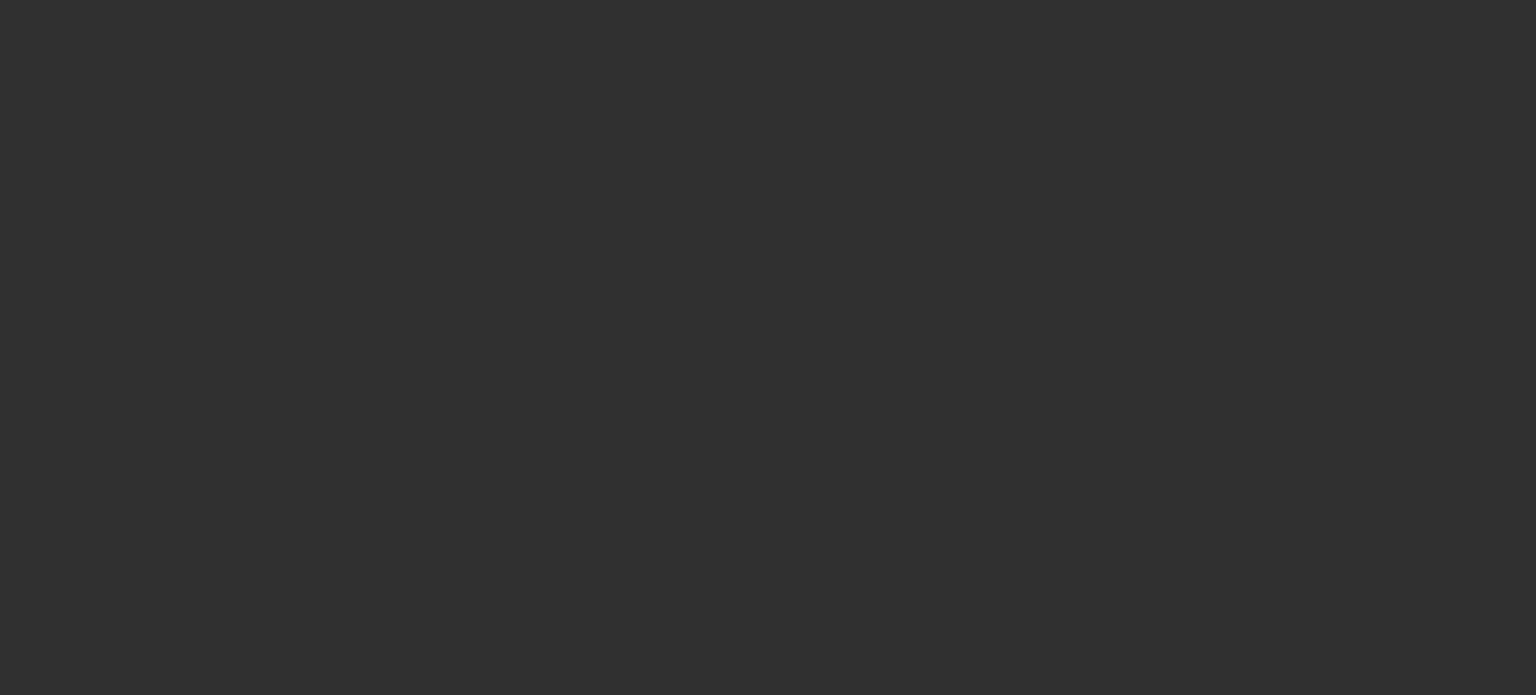 scroll, scrollTop: 0, scrollLeft: 0, axis: both 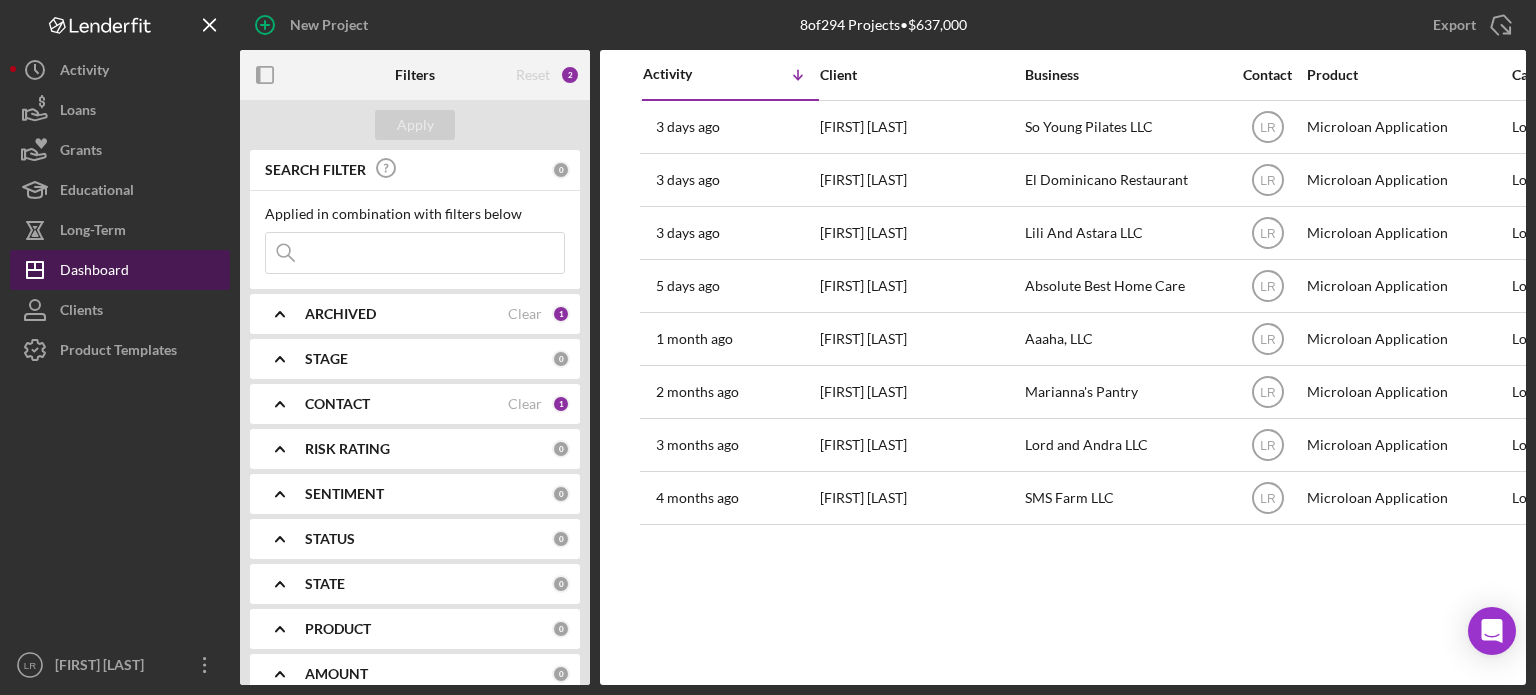 click on "Dashboard" at bounding box center [94, 272] 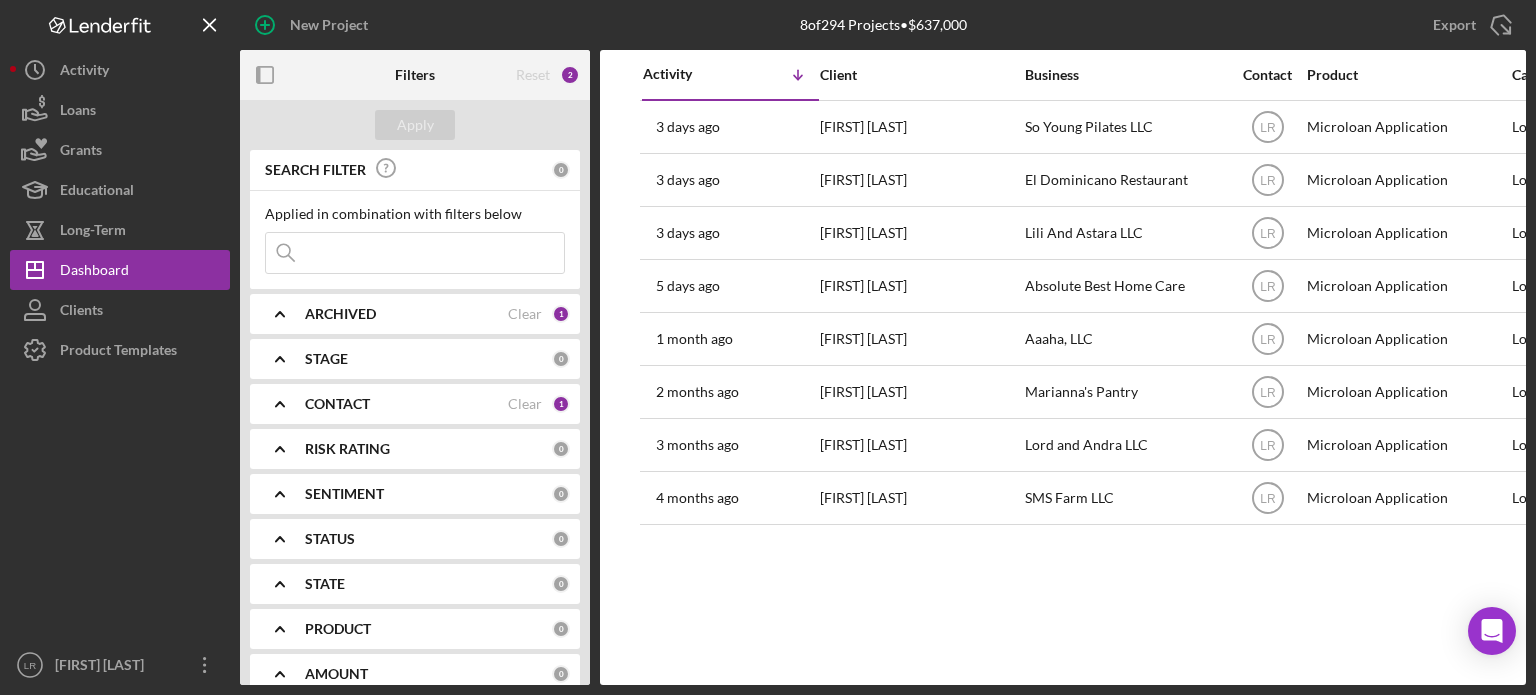 click on "CONTACT" at bounding box center (406, 404) 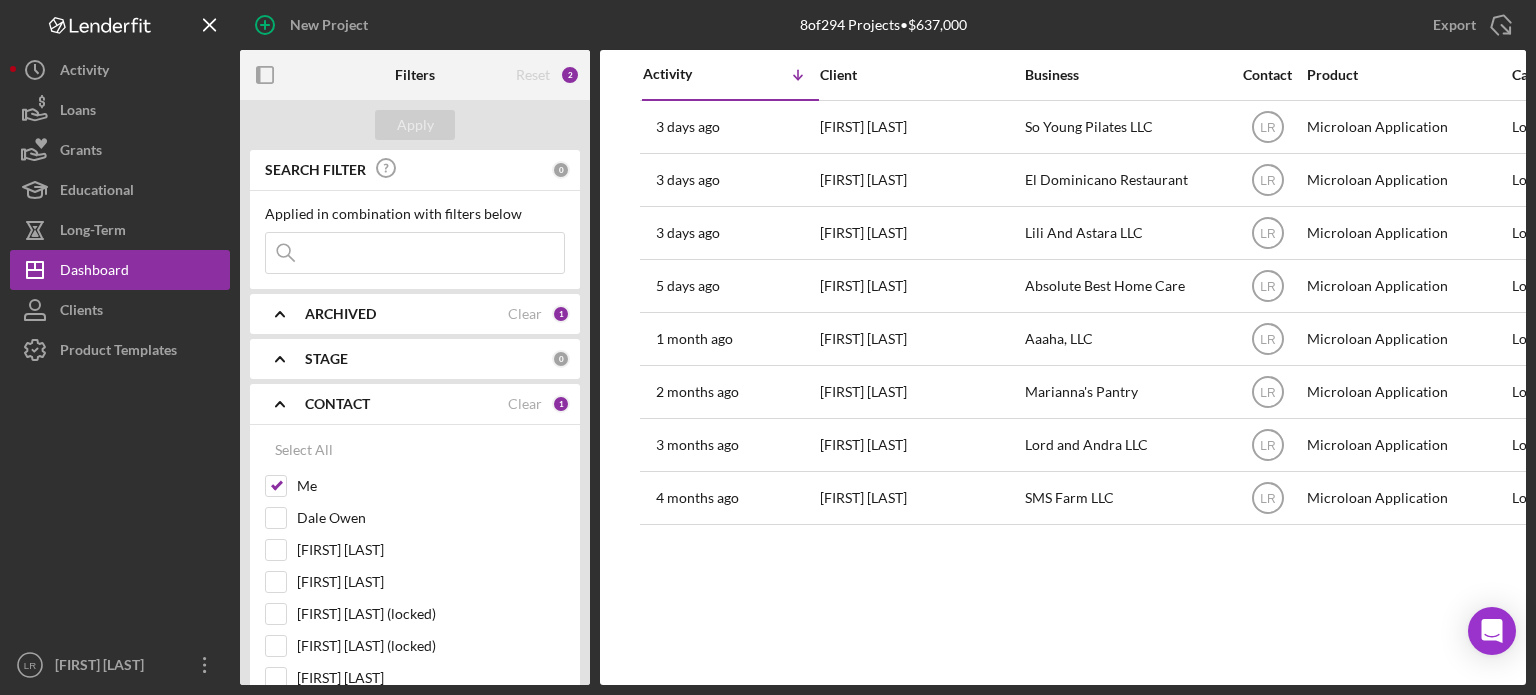 click on "CONTACT" at bounding box center [337, 404] 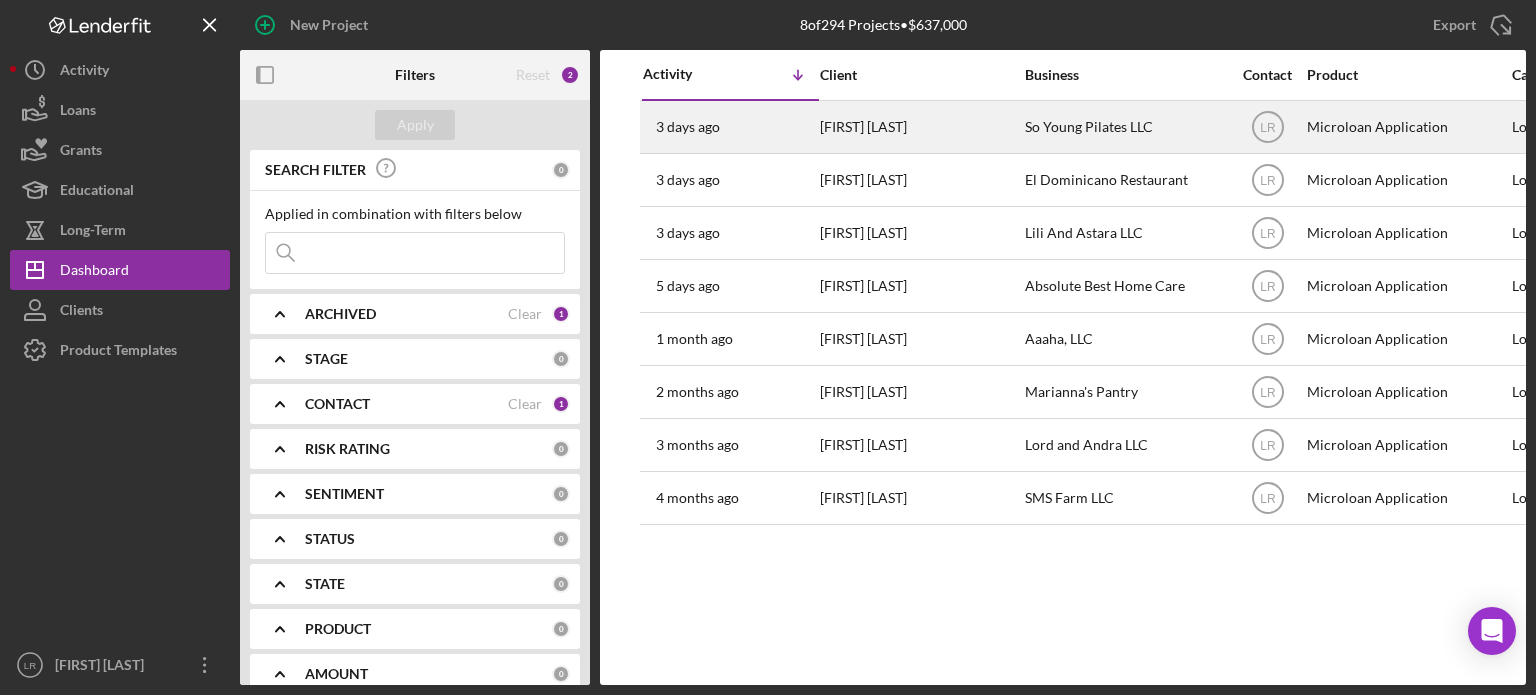 click on "[FIRST] [LAST]" at bounding box center (920, 127) 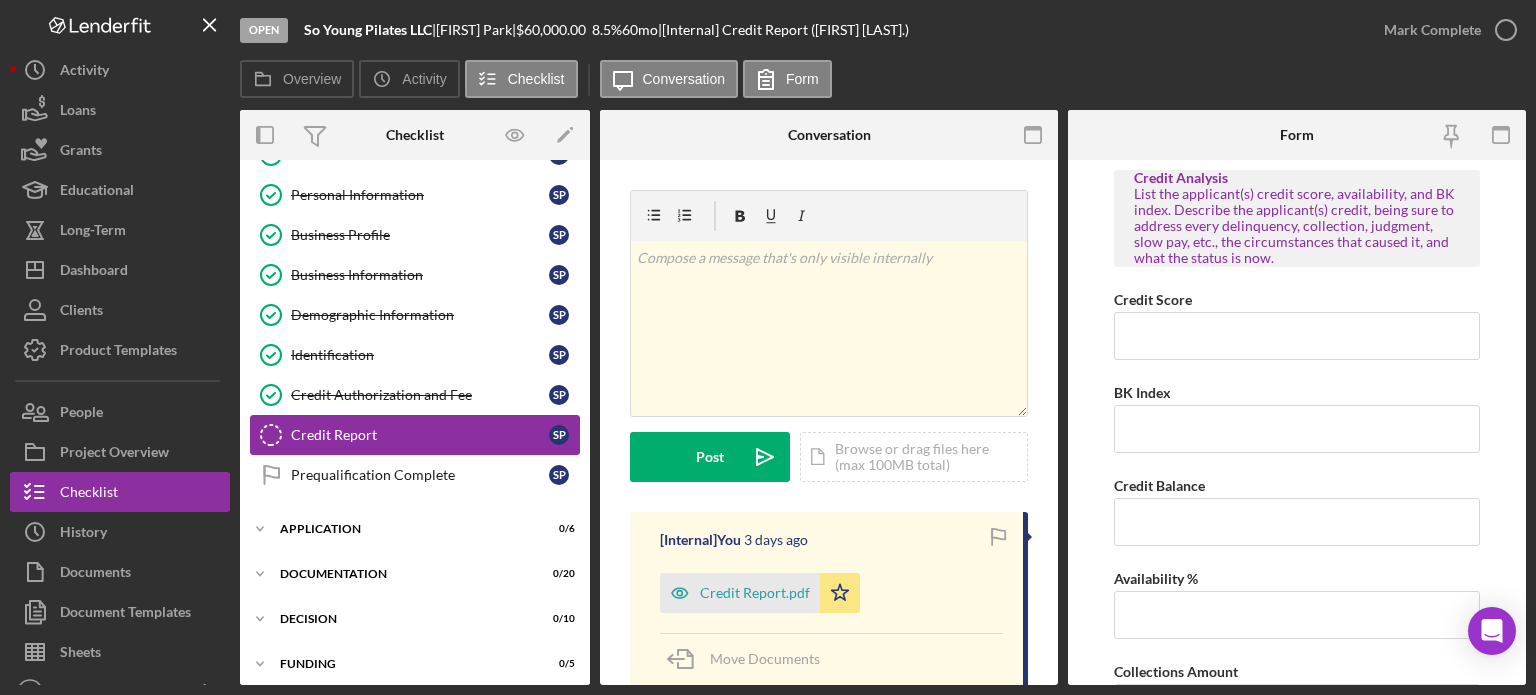 scroll, scrollTop: 85, scrollLeft: 0, axis: vertical 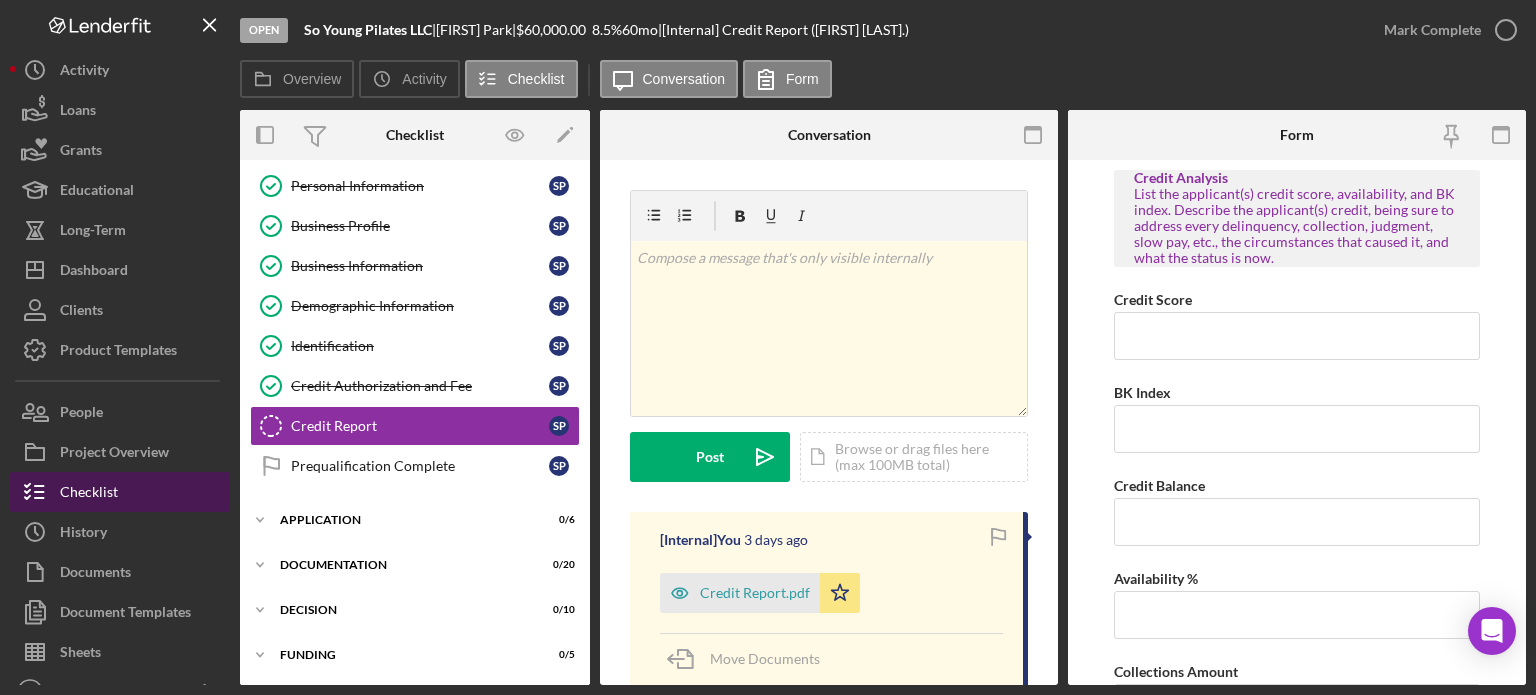 click on "Checklist" at bounding box center [89, 494] 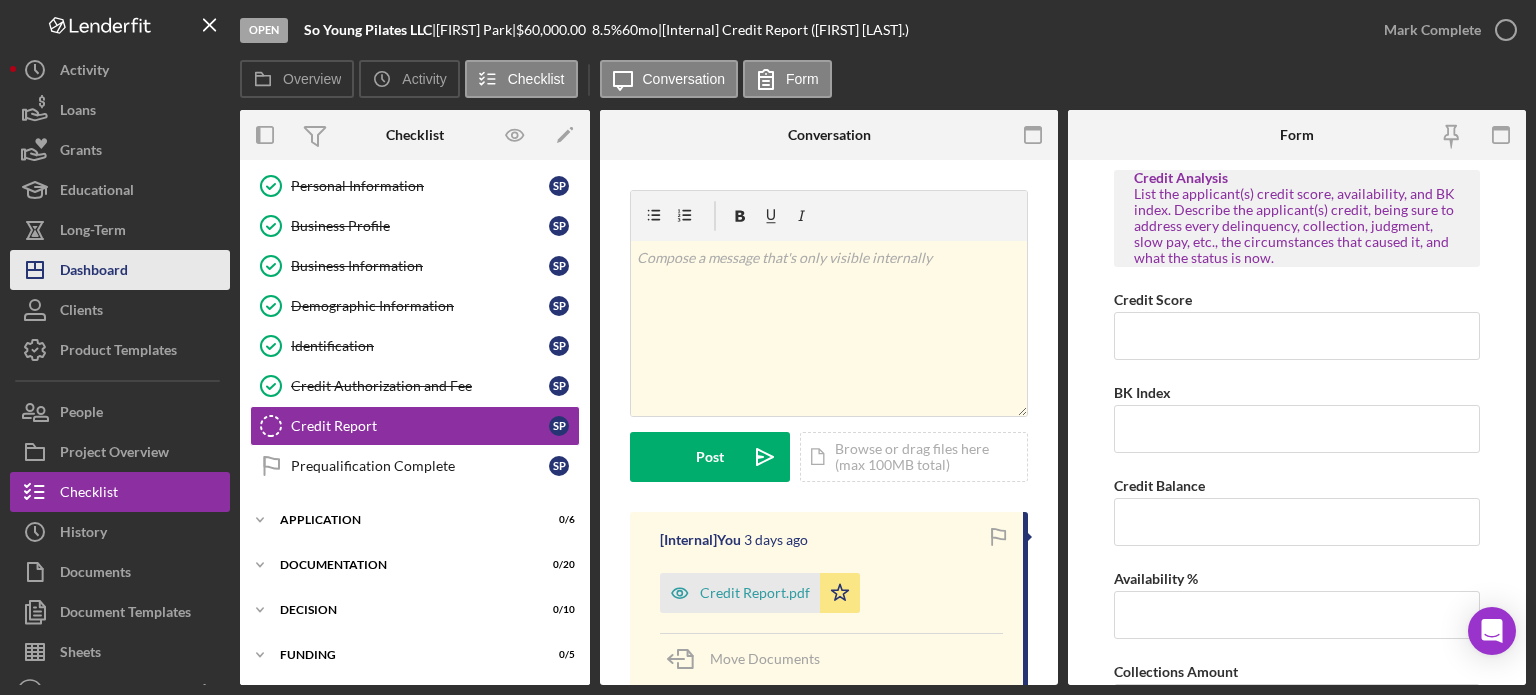 click on "Dashboard" at bounding box center [94, 272] 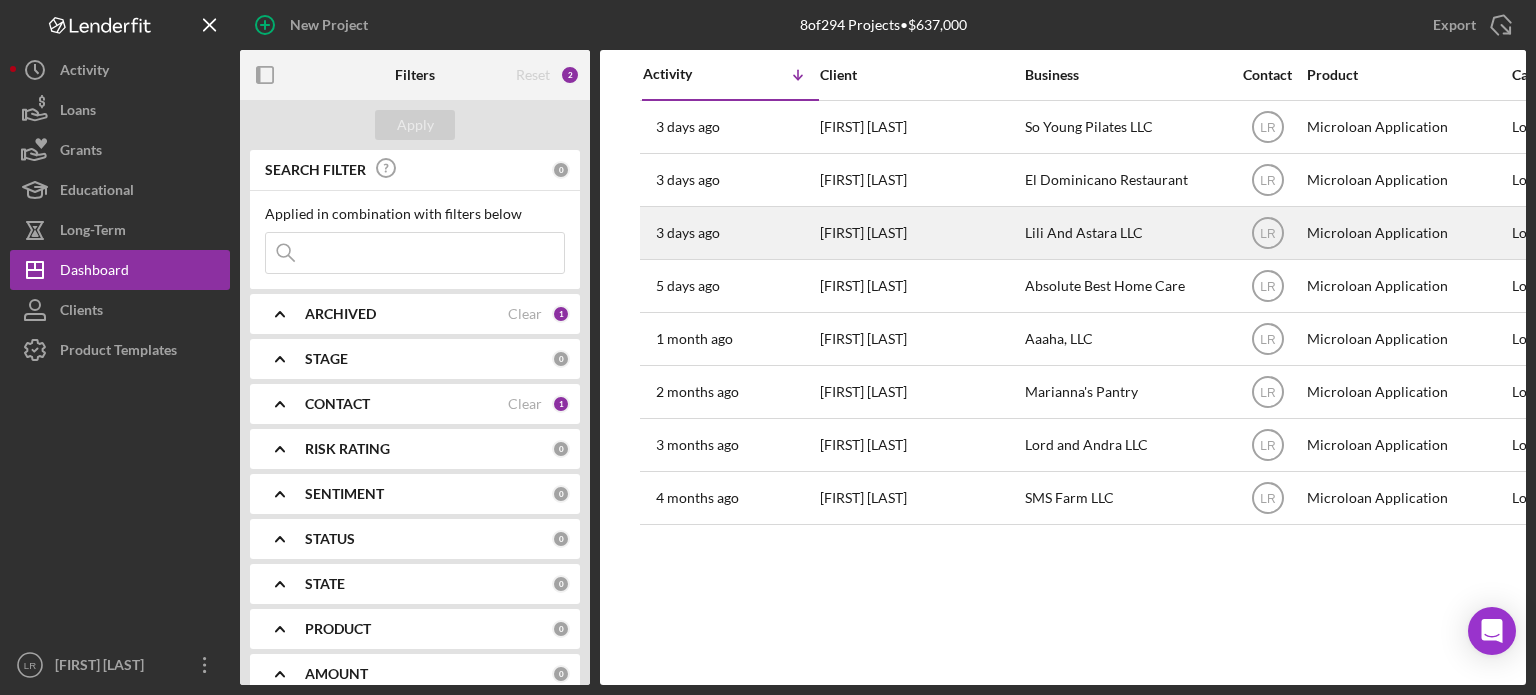 click on "[FIRST] [LAST]" at bounding box center [920, 233] 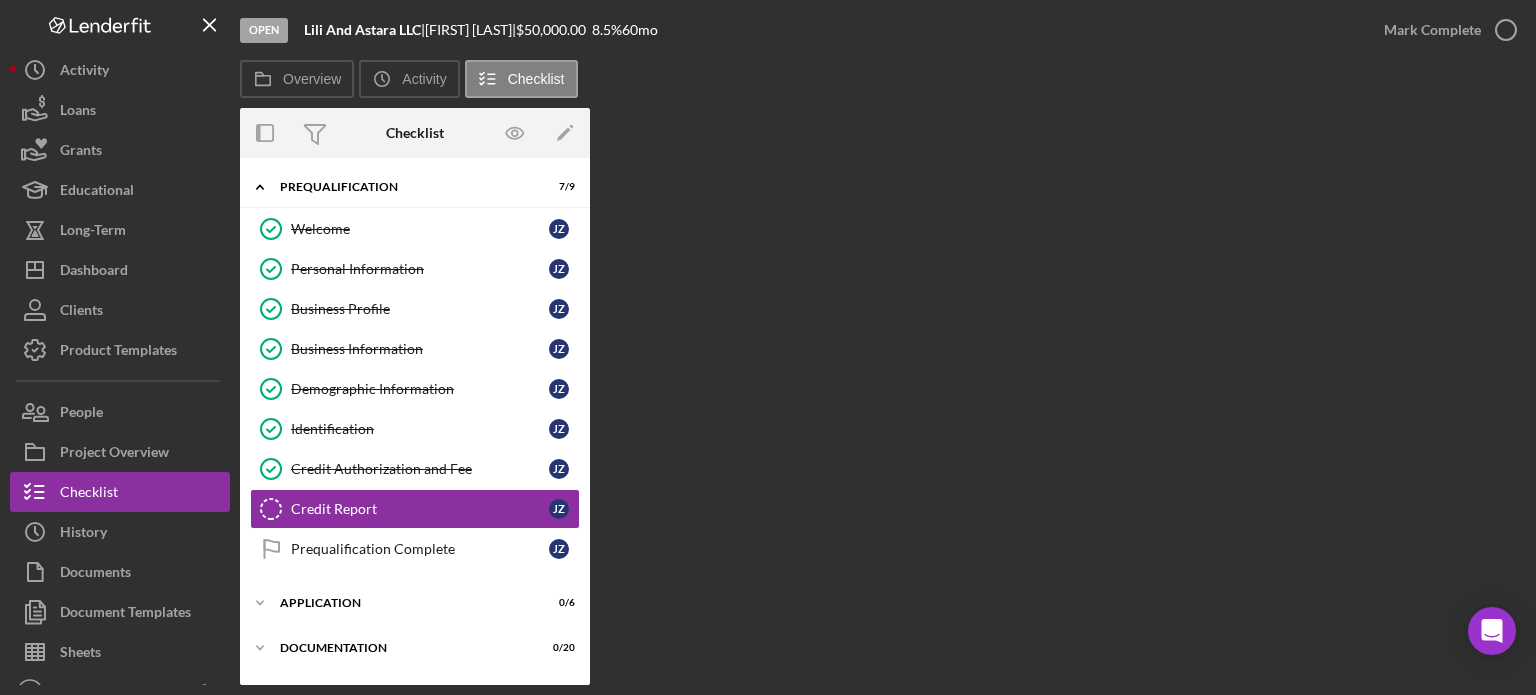 scroll, scrollTop: 85, scrollLeft: 0, axis: vertical 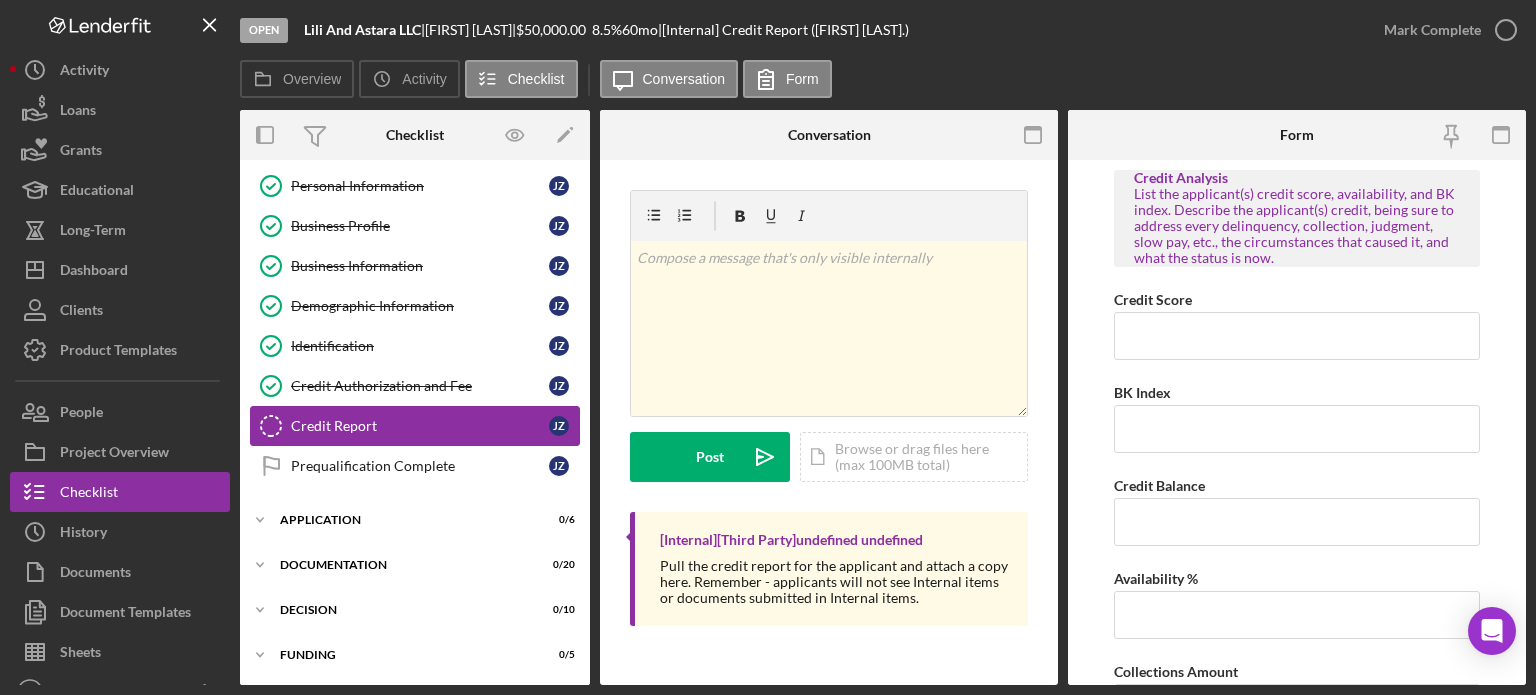 click on "Credit Report" at bounding box center [420, 426] 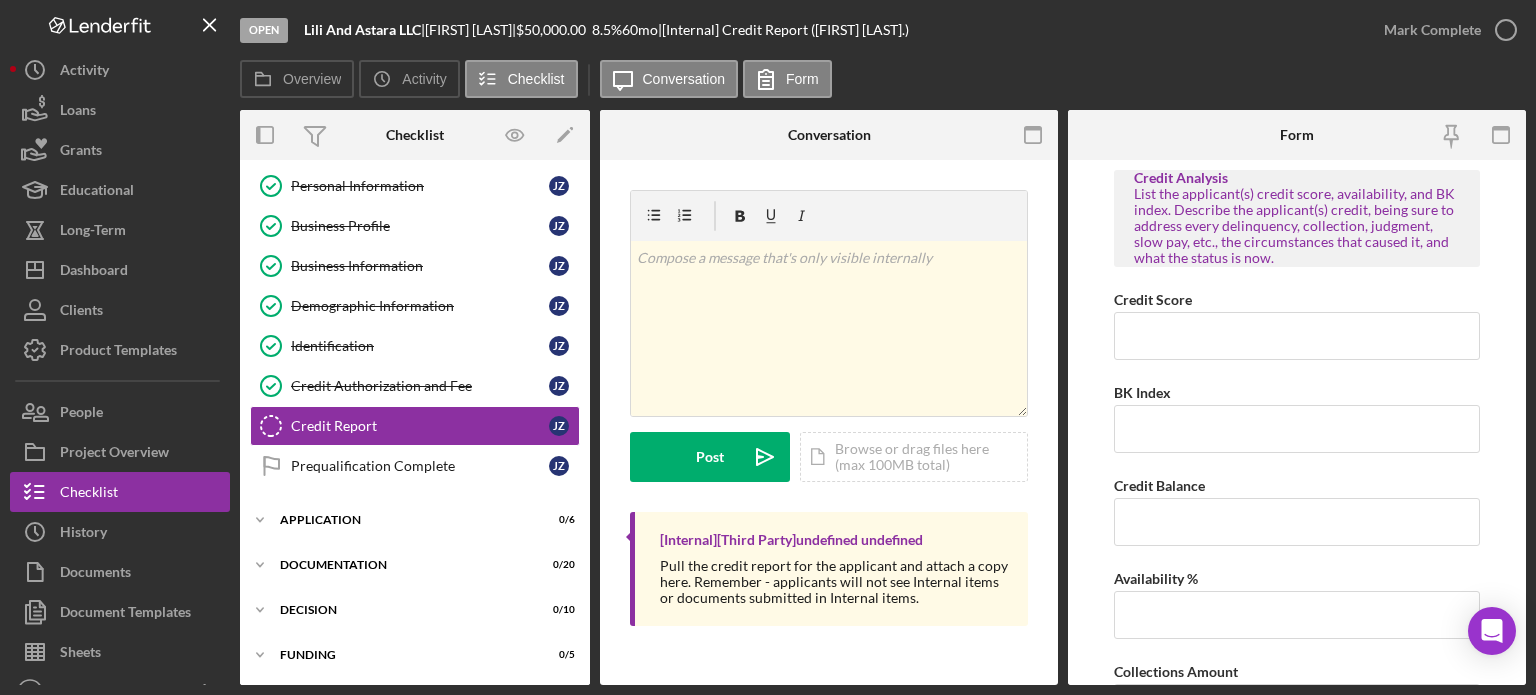 click on "v Color teal Color pink Remove color Add row above Add row below Add column before Add column after Merge cells Split cells Remove column Remove row Remove table Post Icon/icon-invite-send Icon/Document Browse or drag files here (max 100MB total) Tap to choose files or take a photo Cancel Post Icon/icon-invite-send" at bounding box center (829, 351) 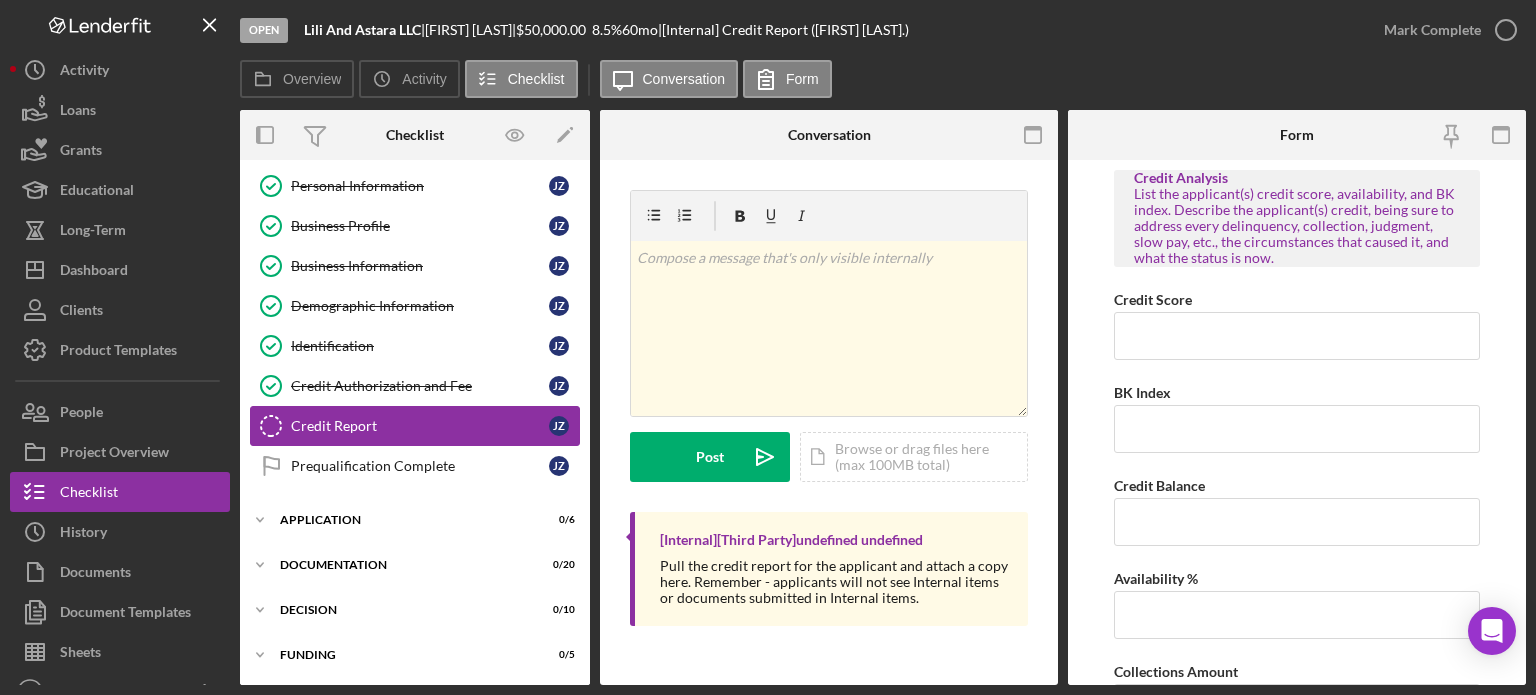 click on "Credit Report Credit Report [INITIAL] [LAST]" at bounding box center [415, 426] 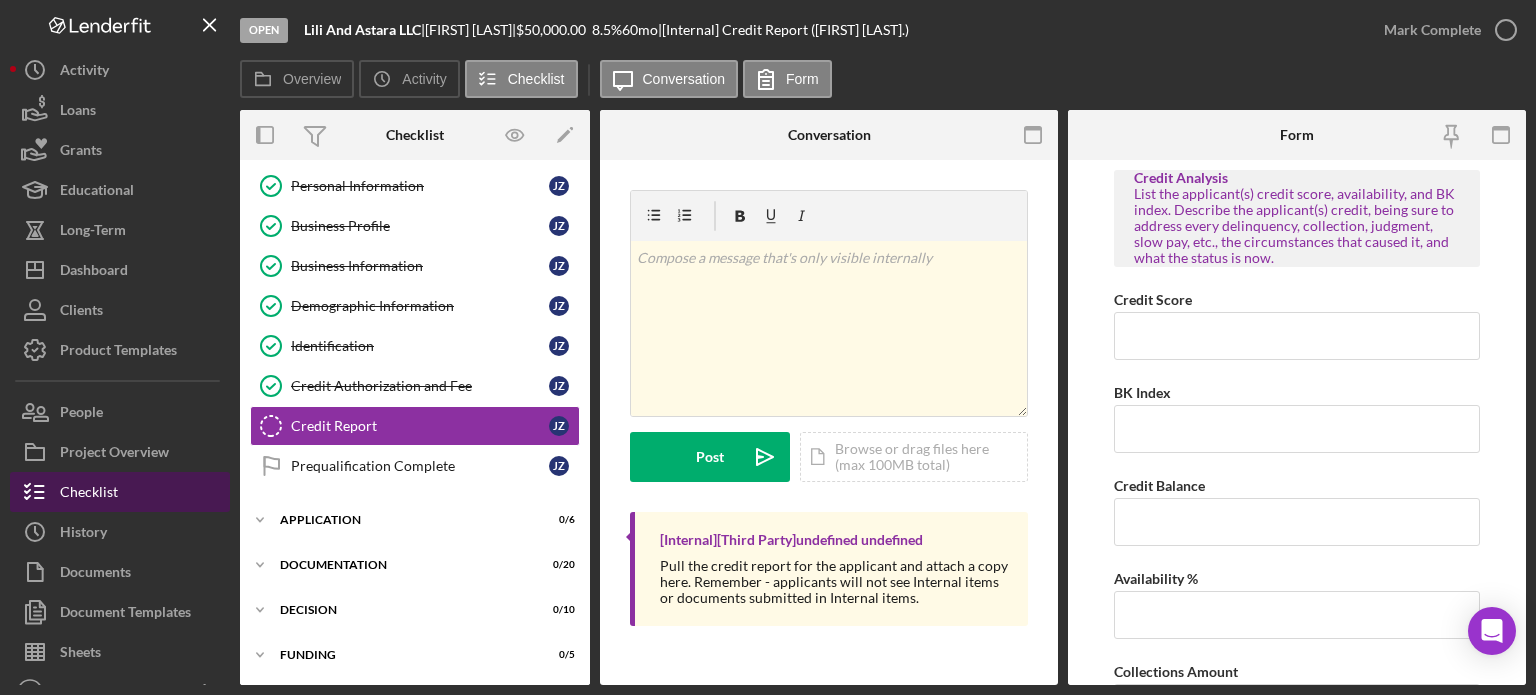 click on "Checklist" at bounding box center (89, 494) 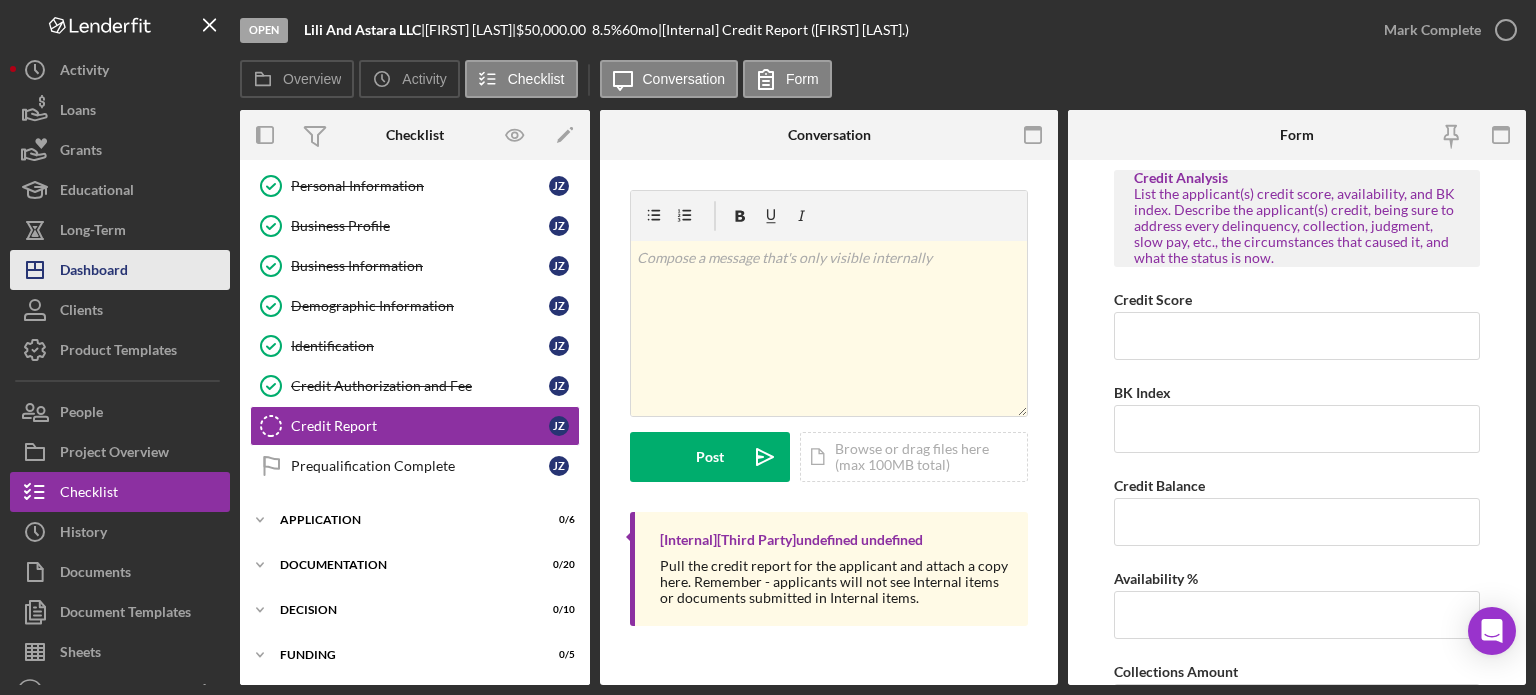 click on "Dashboard" at bounding box center (94, 272) 